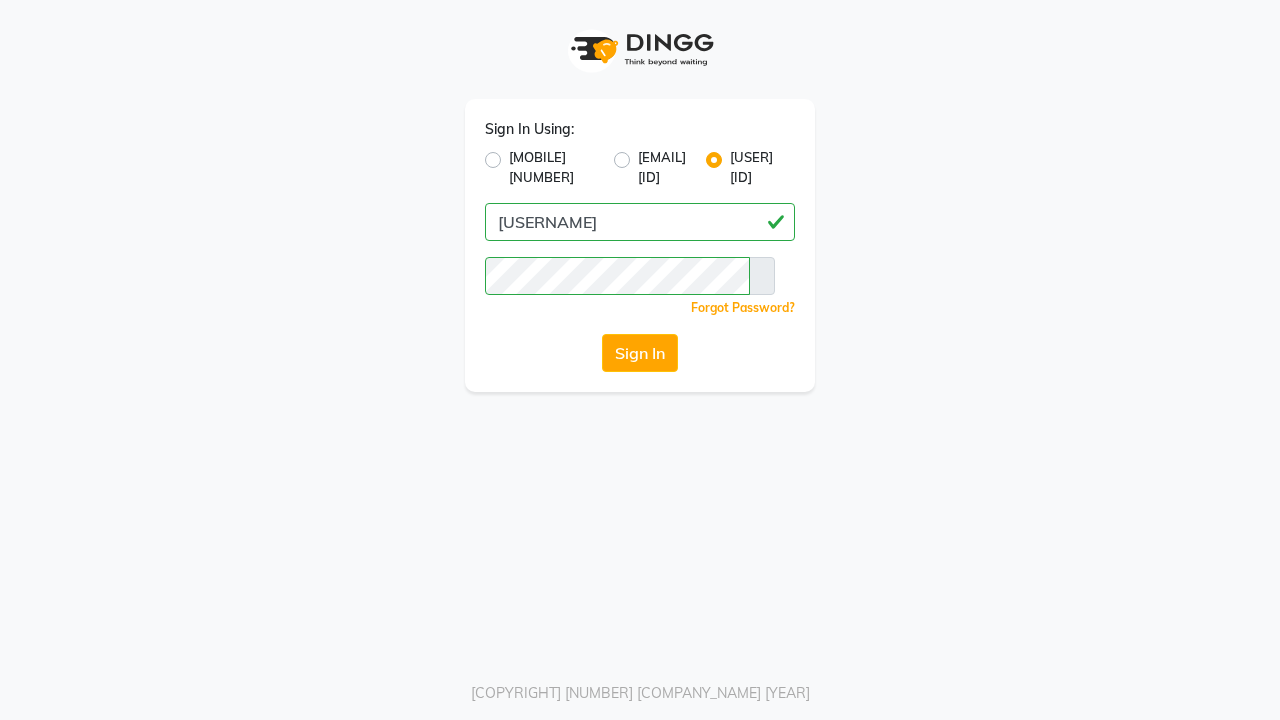 scroll, scrollTop: 0, scrollLeft: 0, axis: both 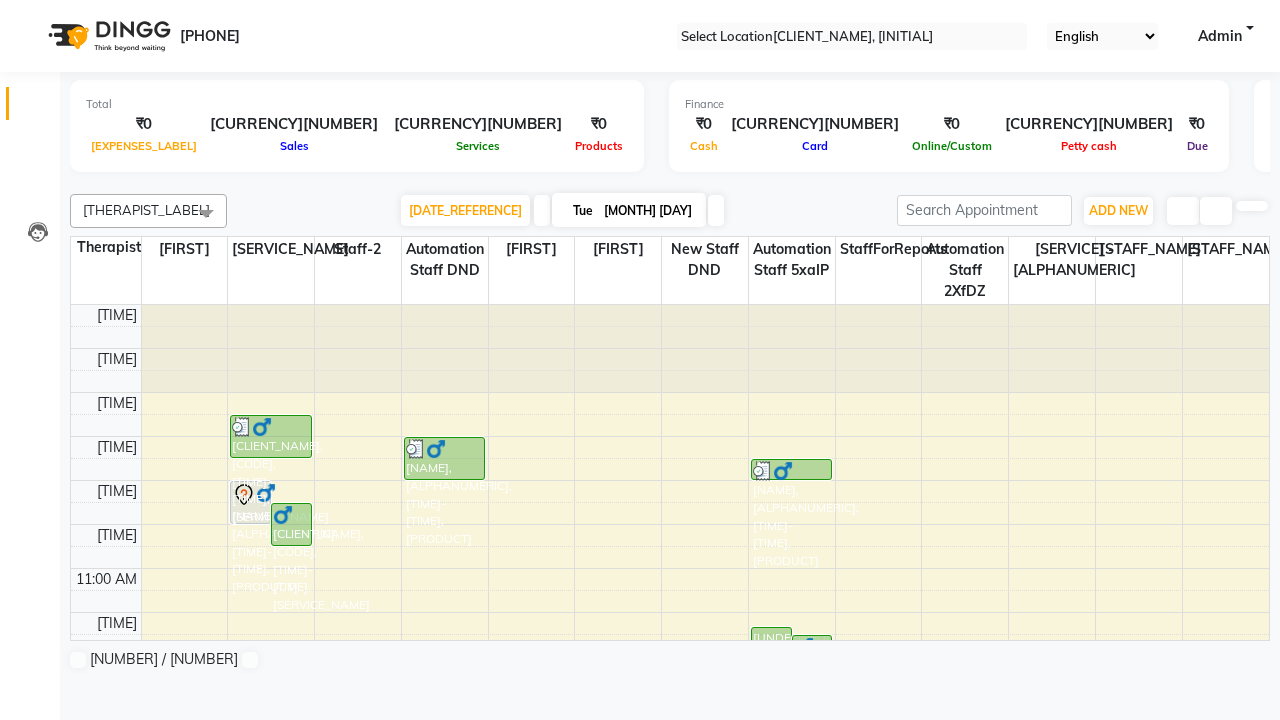 click at bounding box center (31, 8) 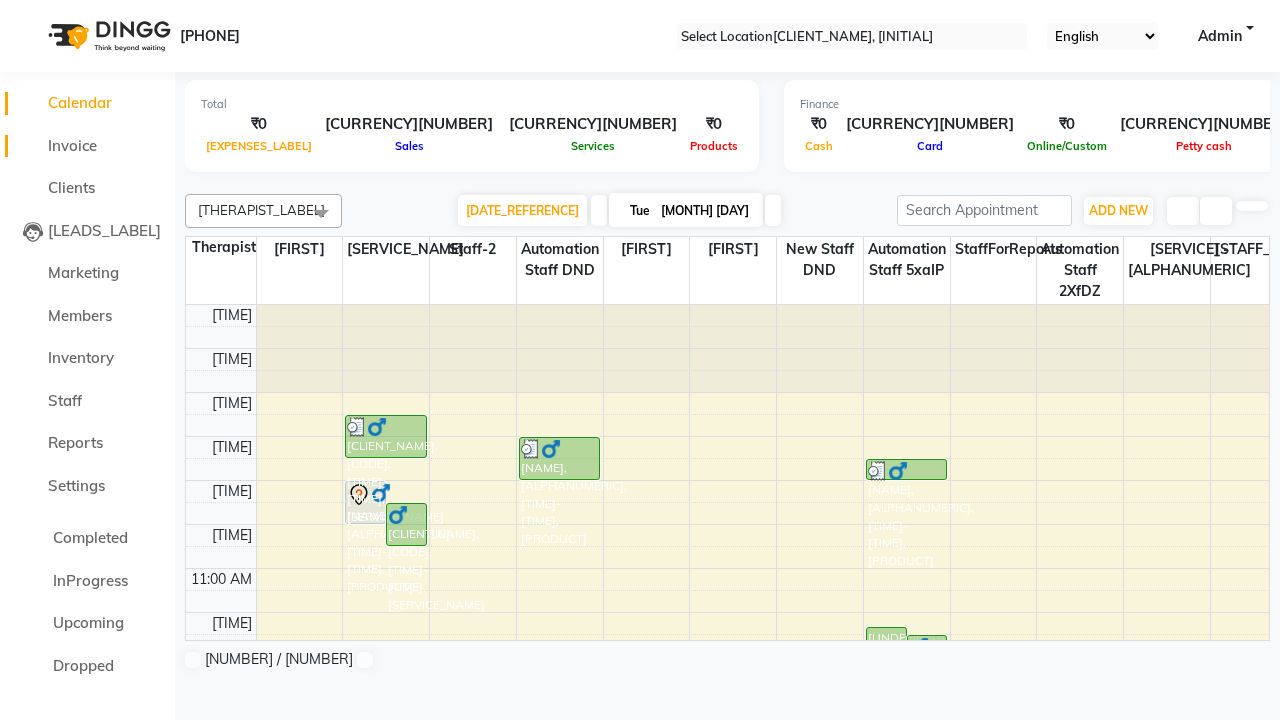 click on "Invoice" at bounding box center (72, 145) 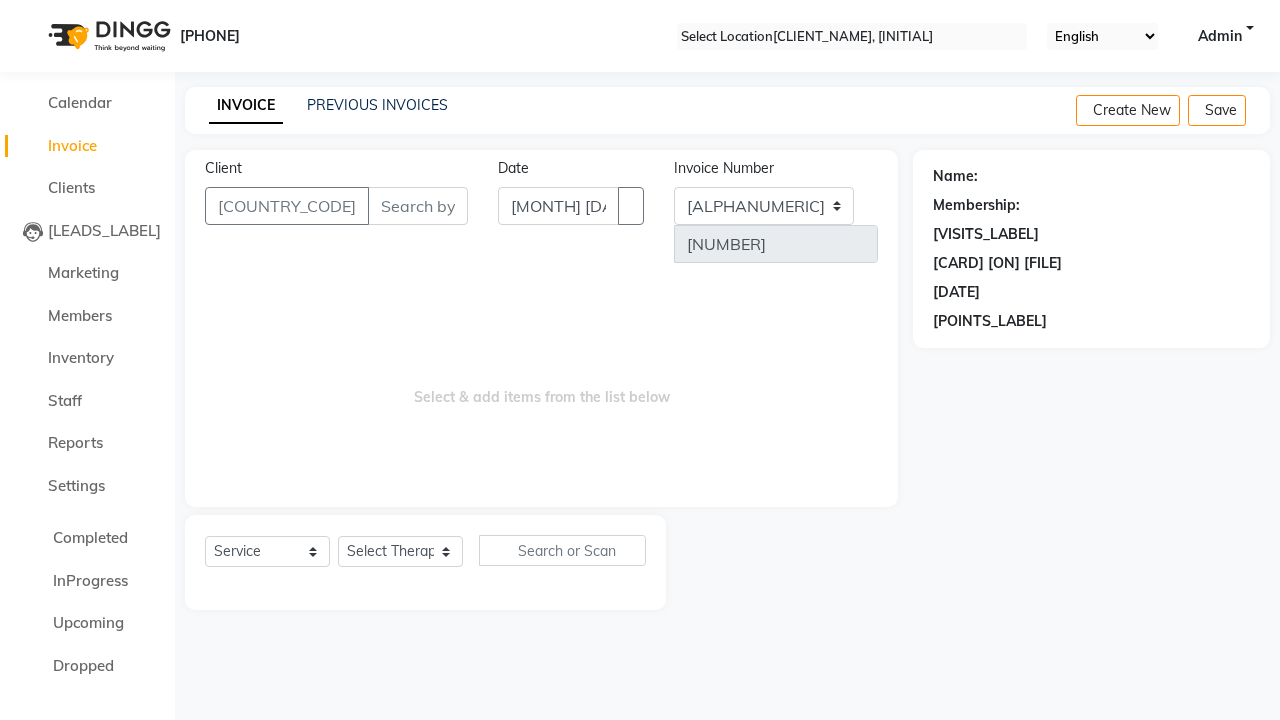 click at bounding box center (31, 8) 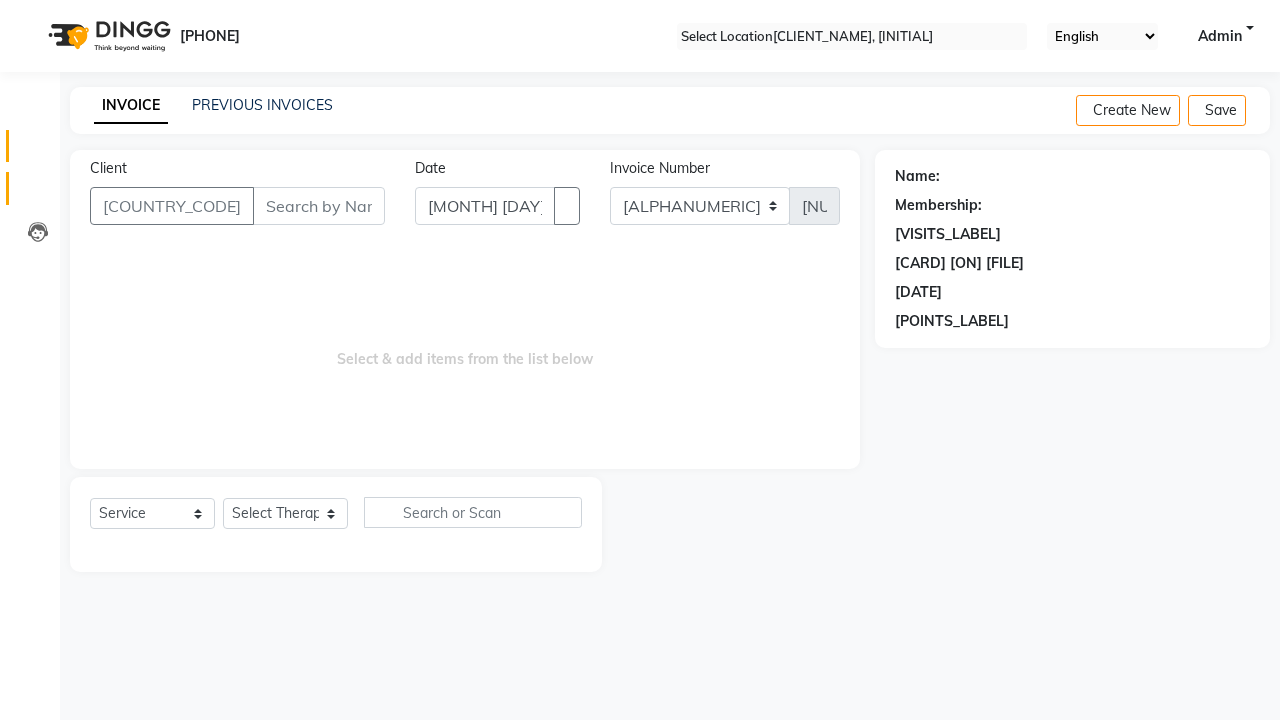 click at bounding box center (38, 193) 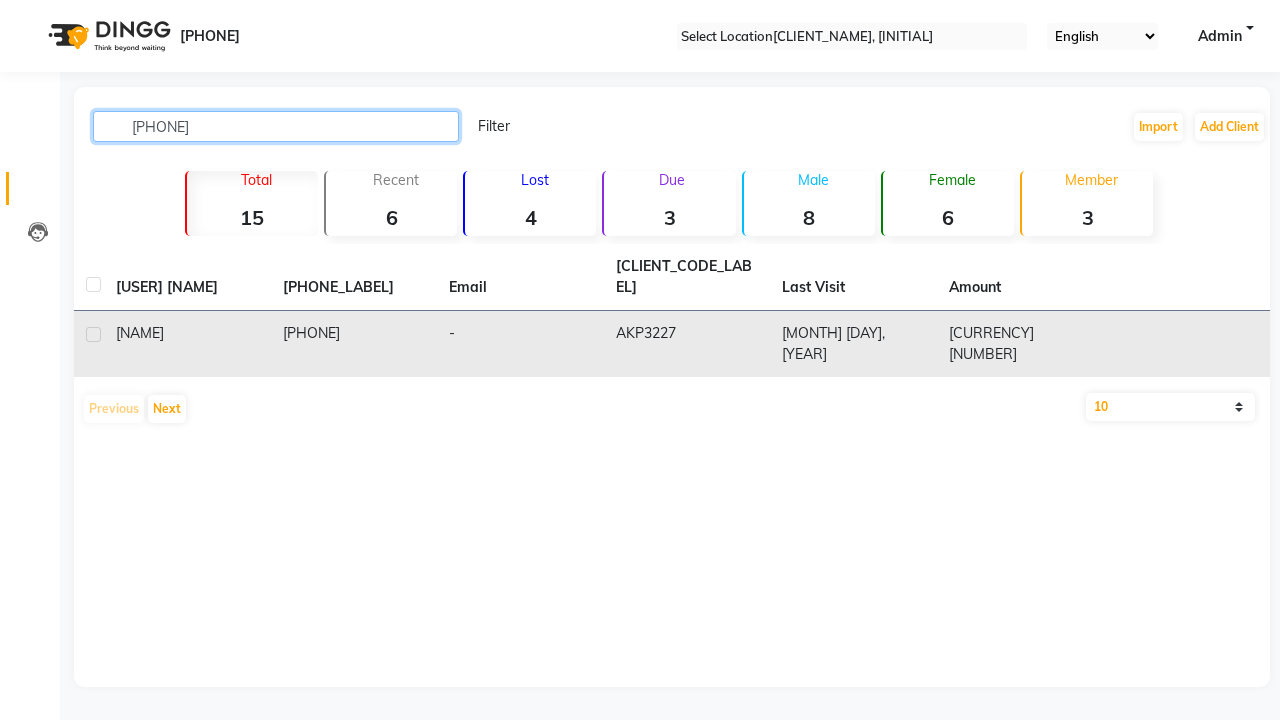 type on "[PHONE]" 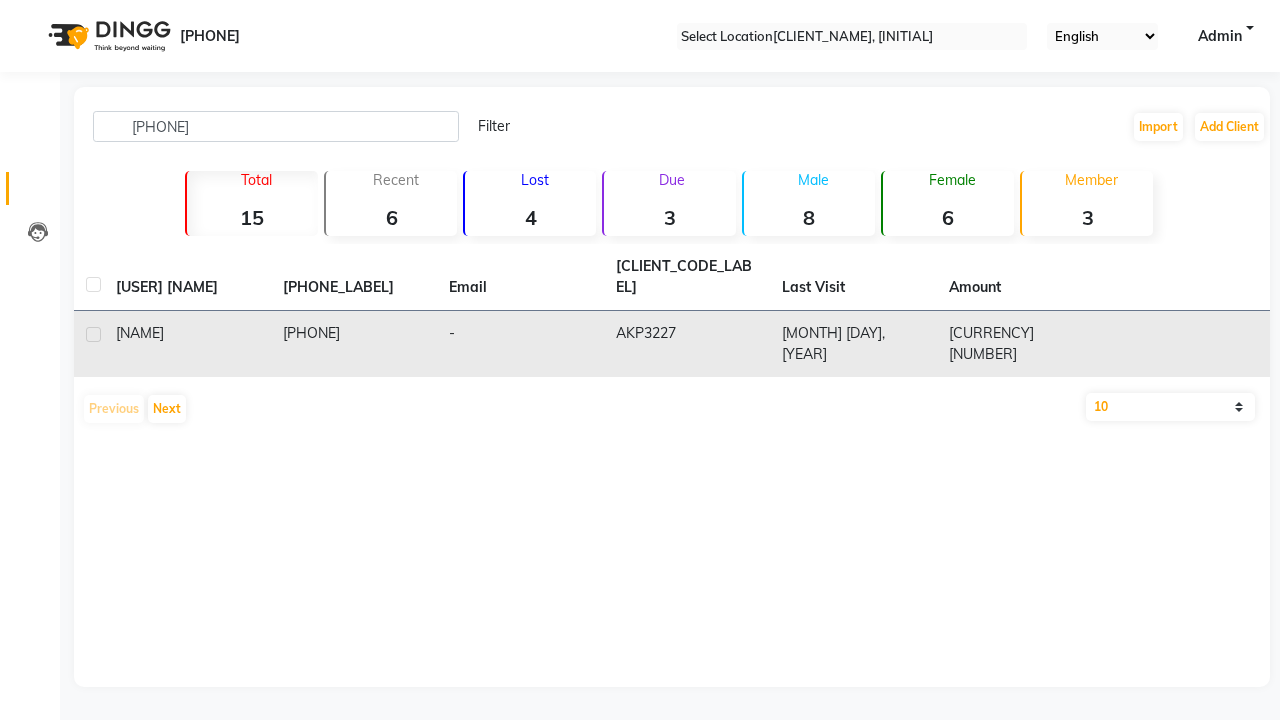 click on "[PHONE]" at bounding box center [354, 344] 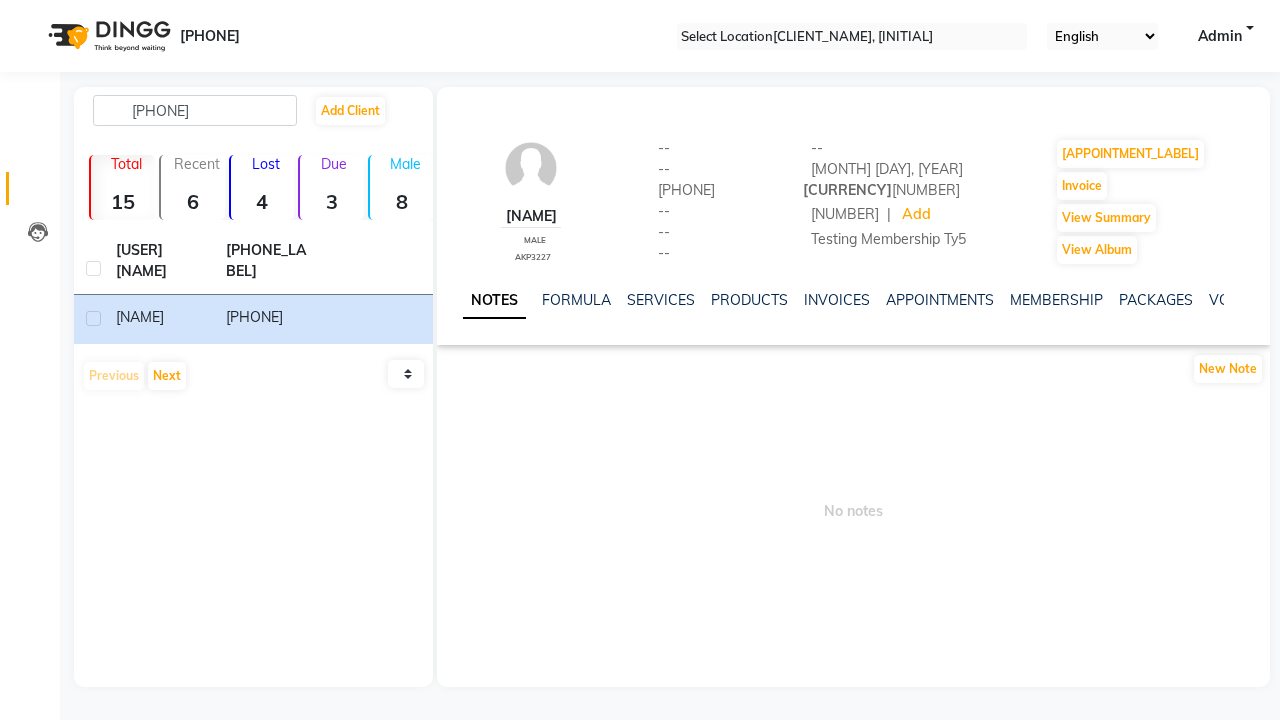 click on "POINTS" at bounding box center [1423, 300] 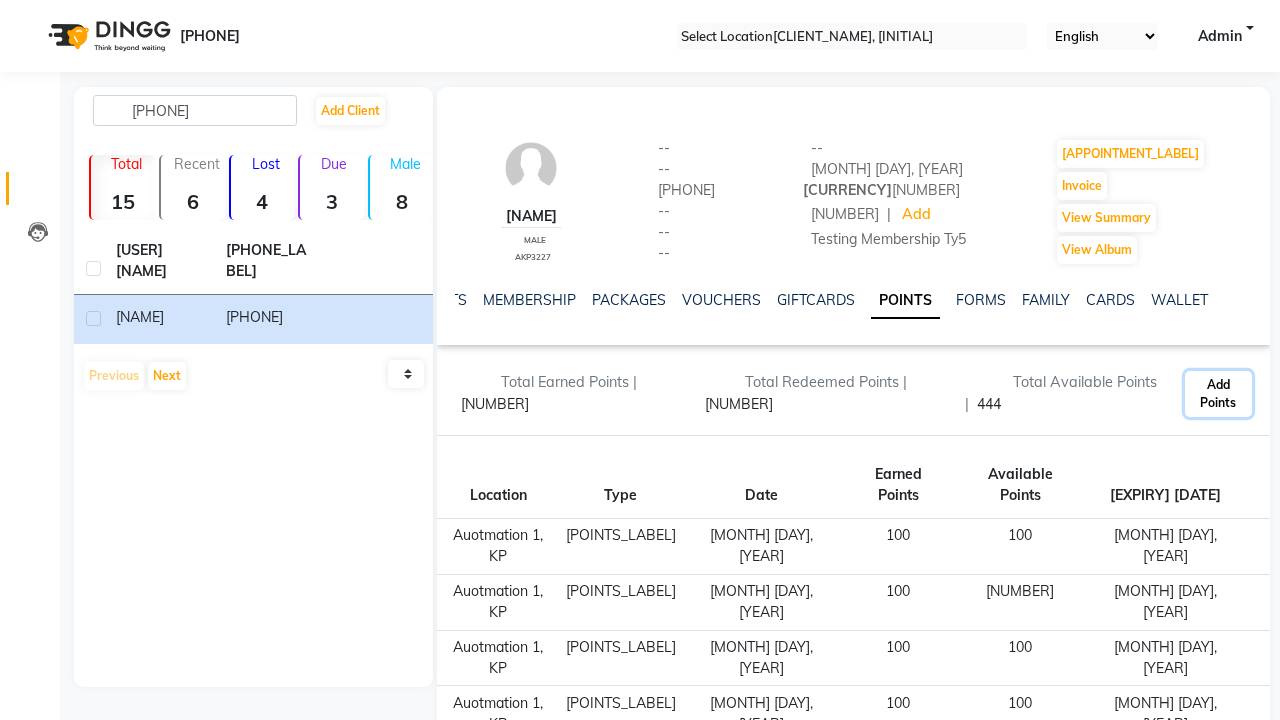 click on "Add Points" at bounding box center (1218, 394) 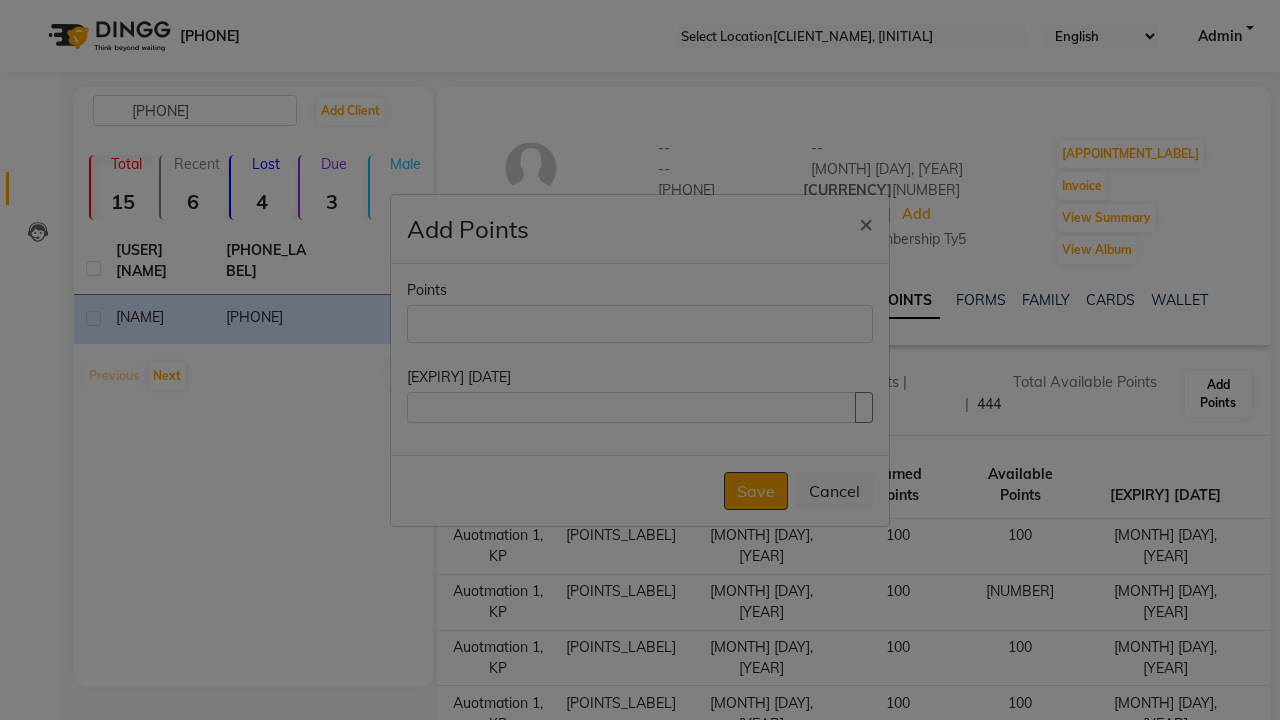 scroll, scrollTop: 0, scrollLeft: 387, axis: horizontal 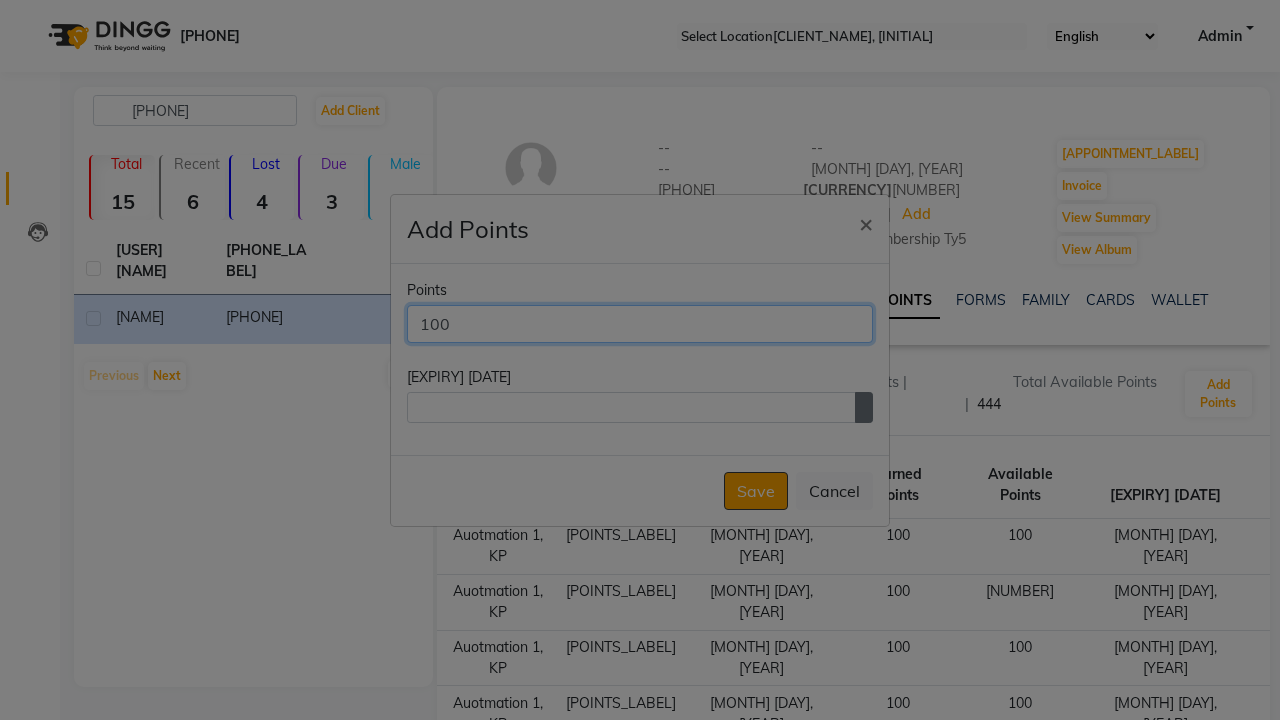 type on "100" 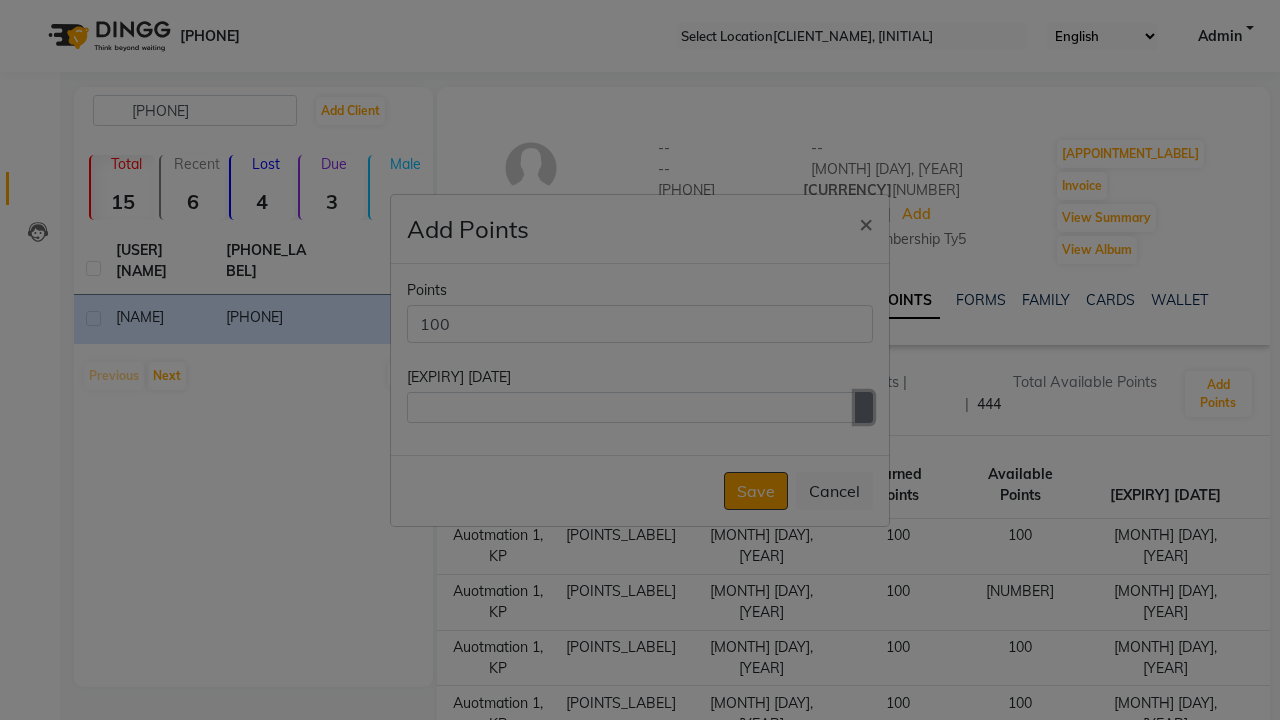 click at bounding box center [864, 407] 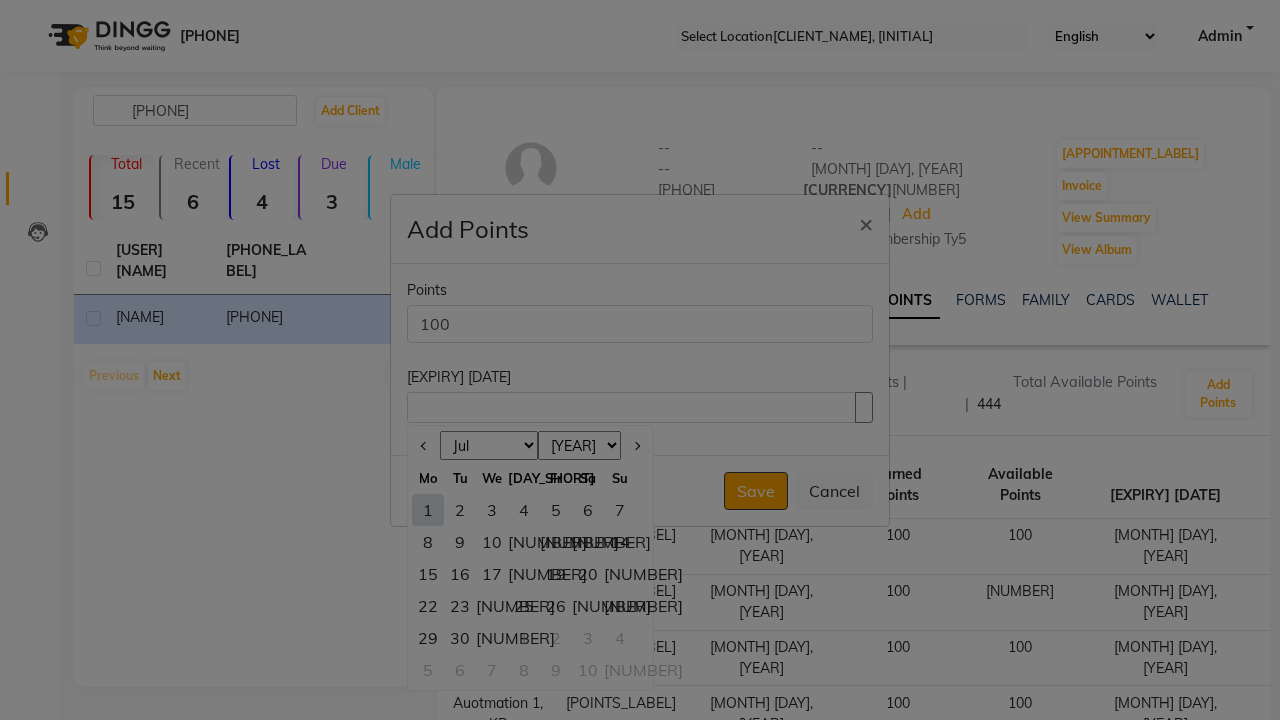 click on "19" at bounding box center [556, 574] 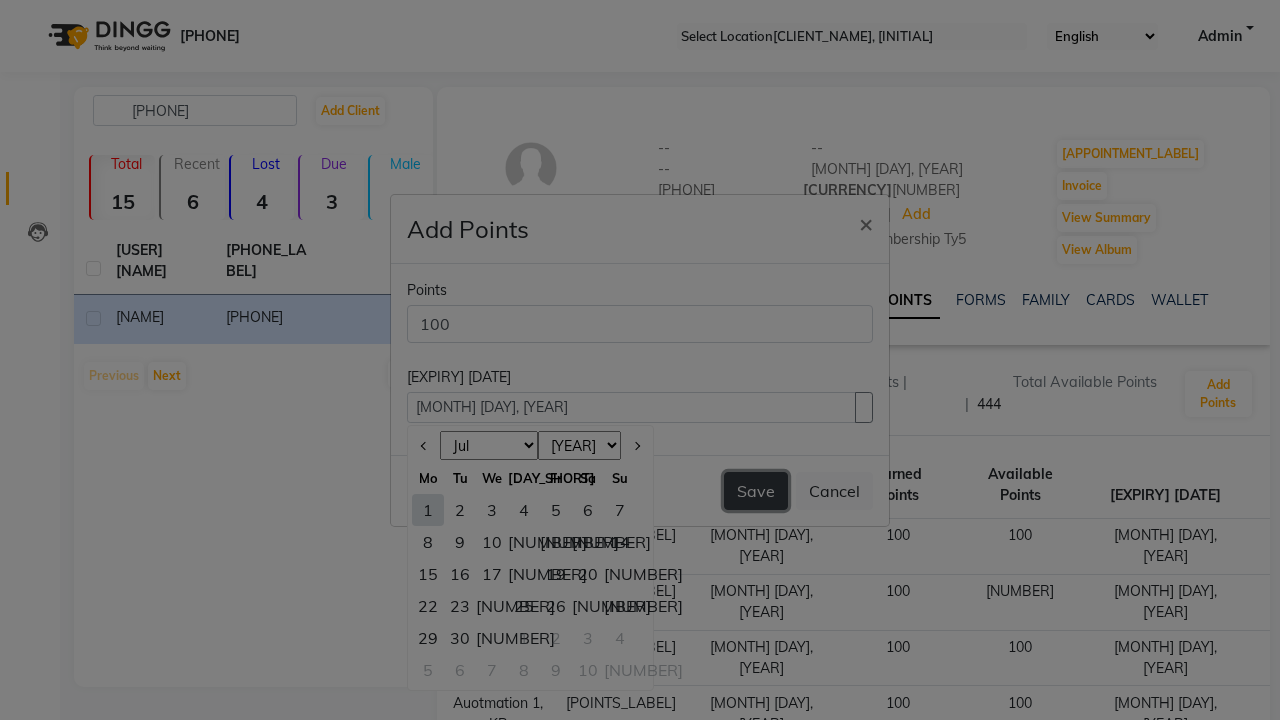 click on "Save" at bounding box center (756, 491) 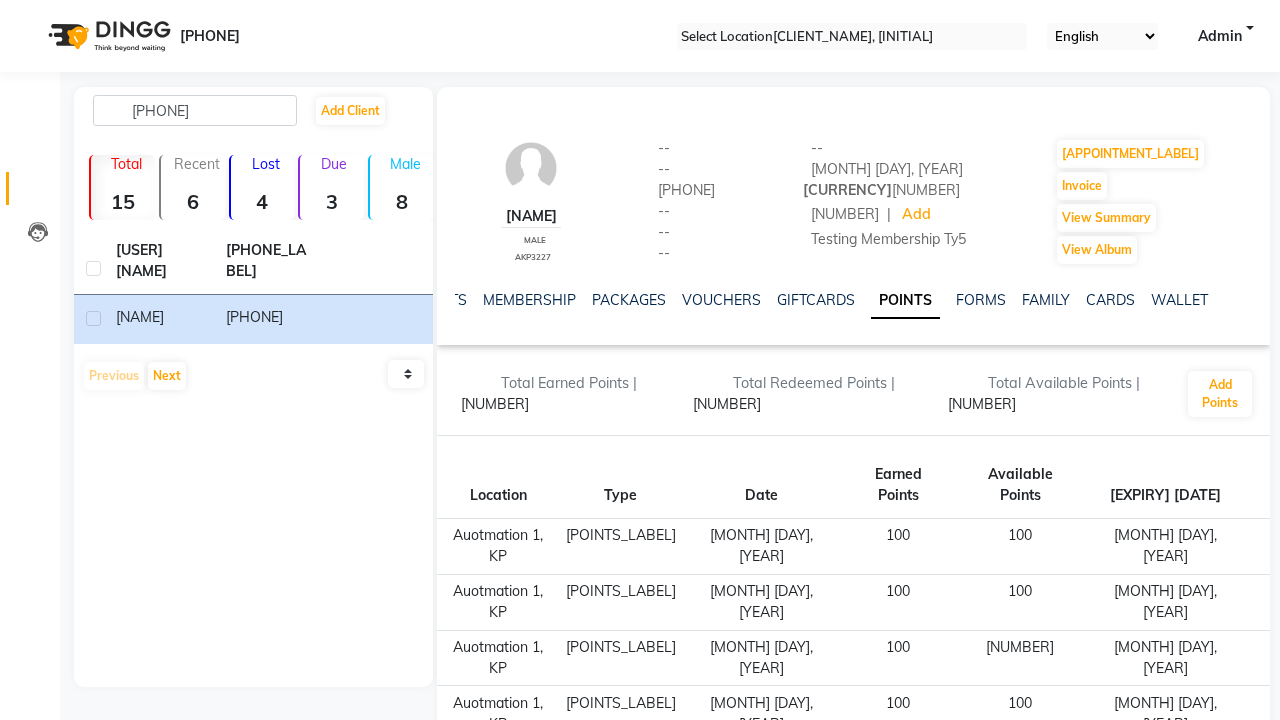 click on "Successfully inserted record." at bounding box center (640, 925) 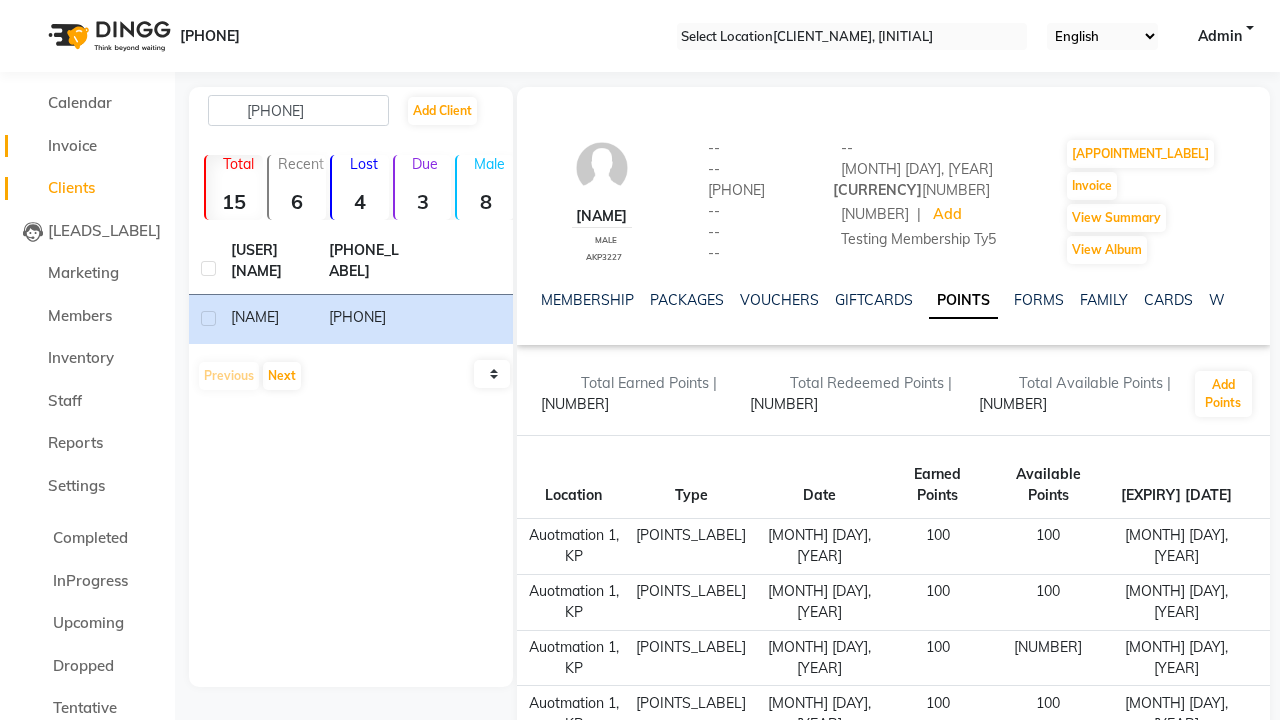 click on "Invoice" at bounding box center [72, 145] 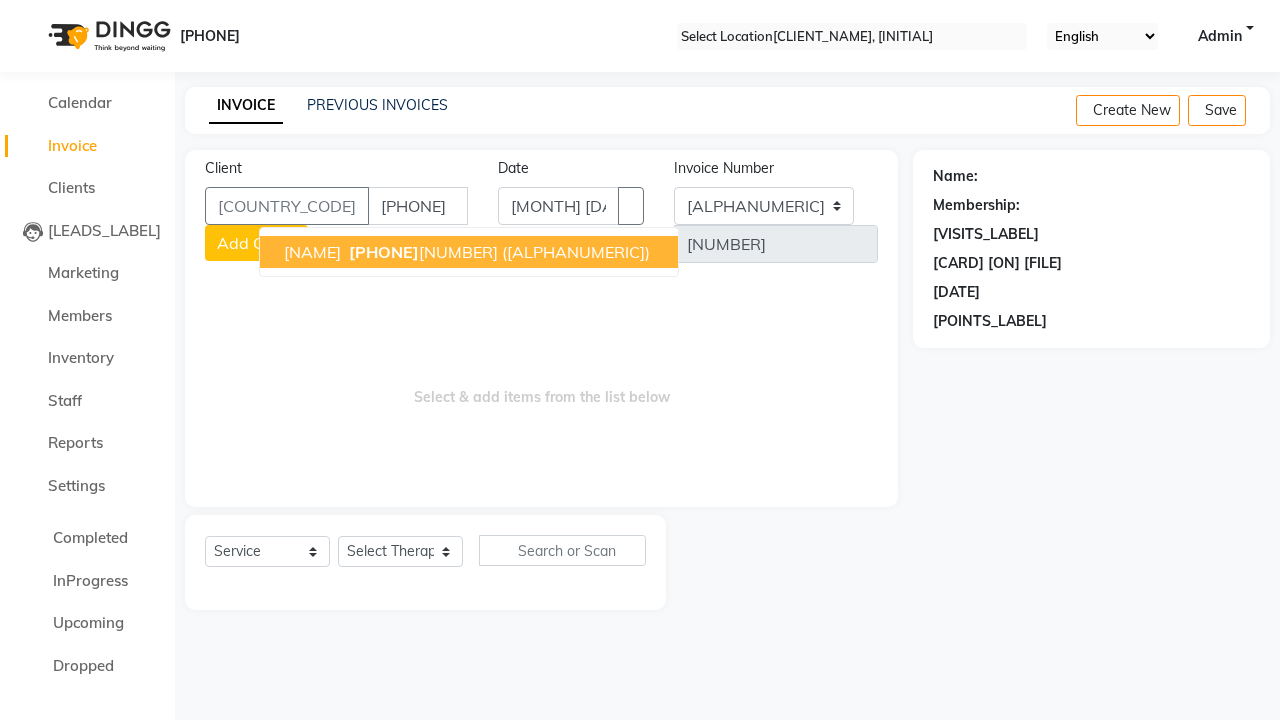 click on "[PHONE]" at bounding box center [384, 252] 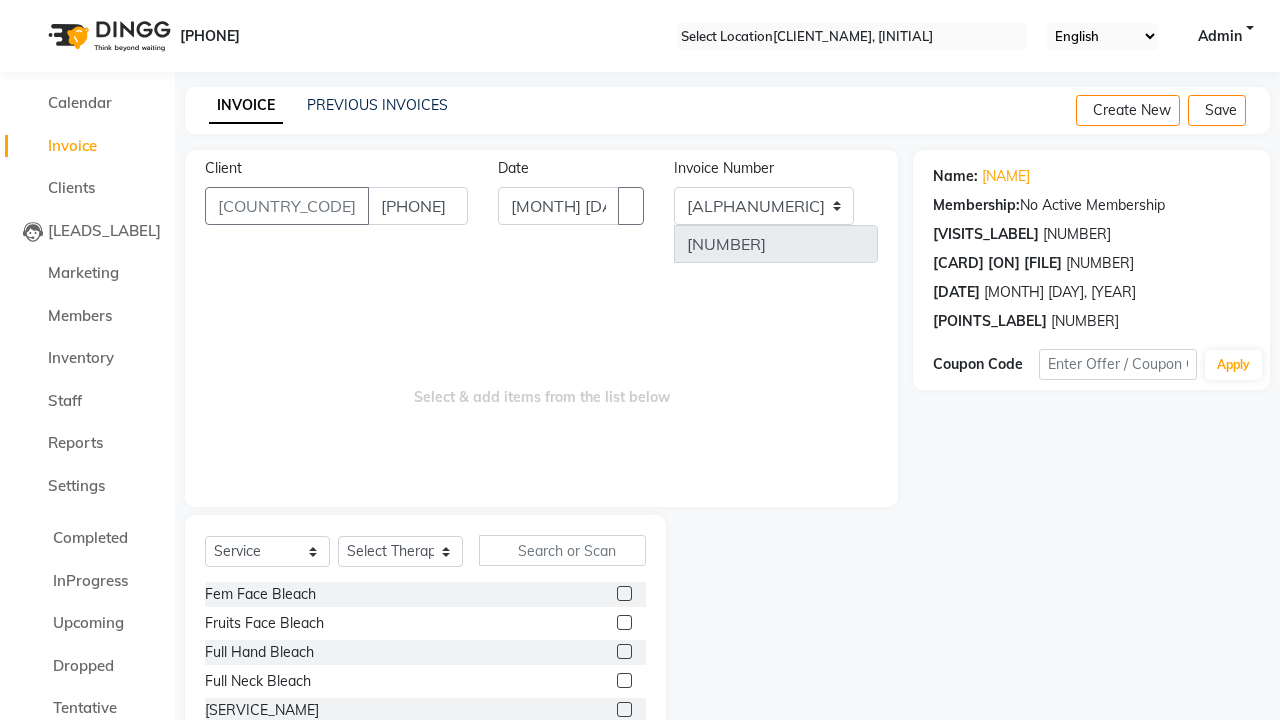 click at bounding box center [624, 622] 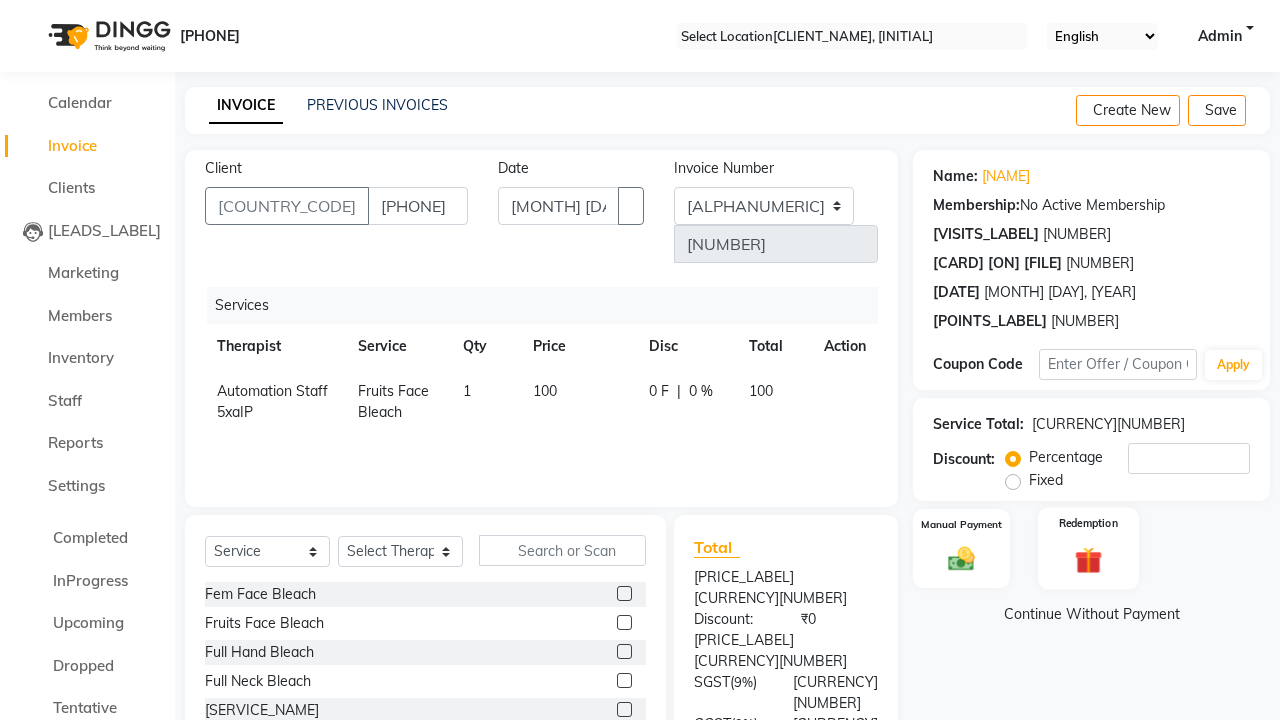 click at bounding box center [961, 559] 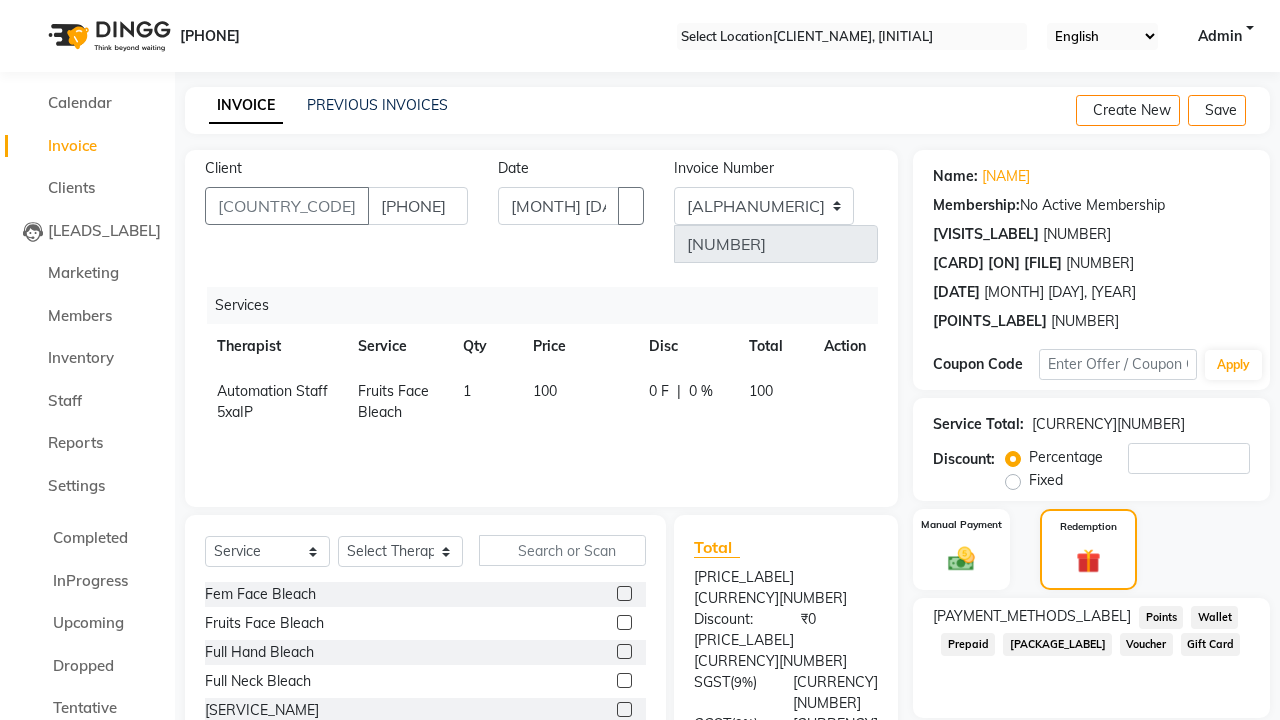 click on "Points" at bounding box center (1161, 617) 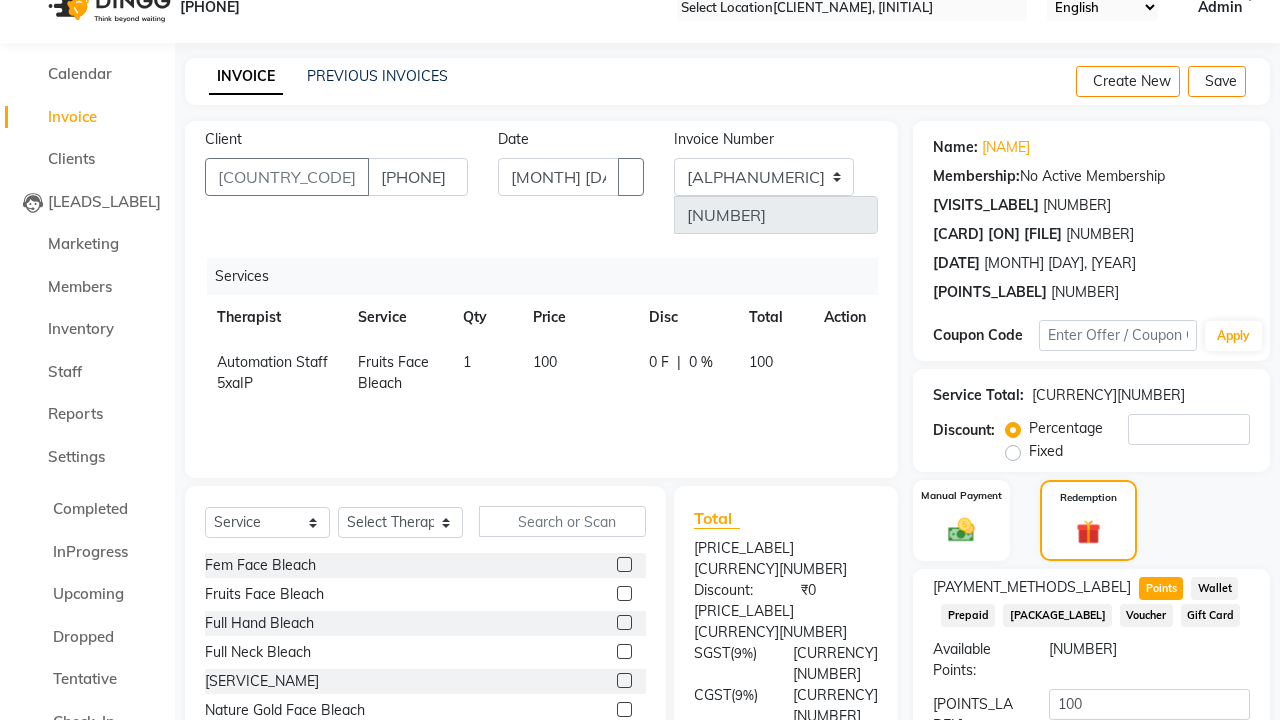 click on "Add Points" at bounding box center (1149, 794) 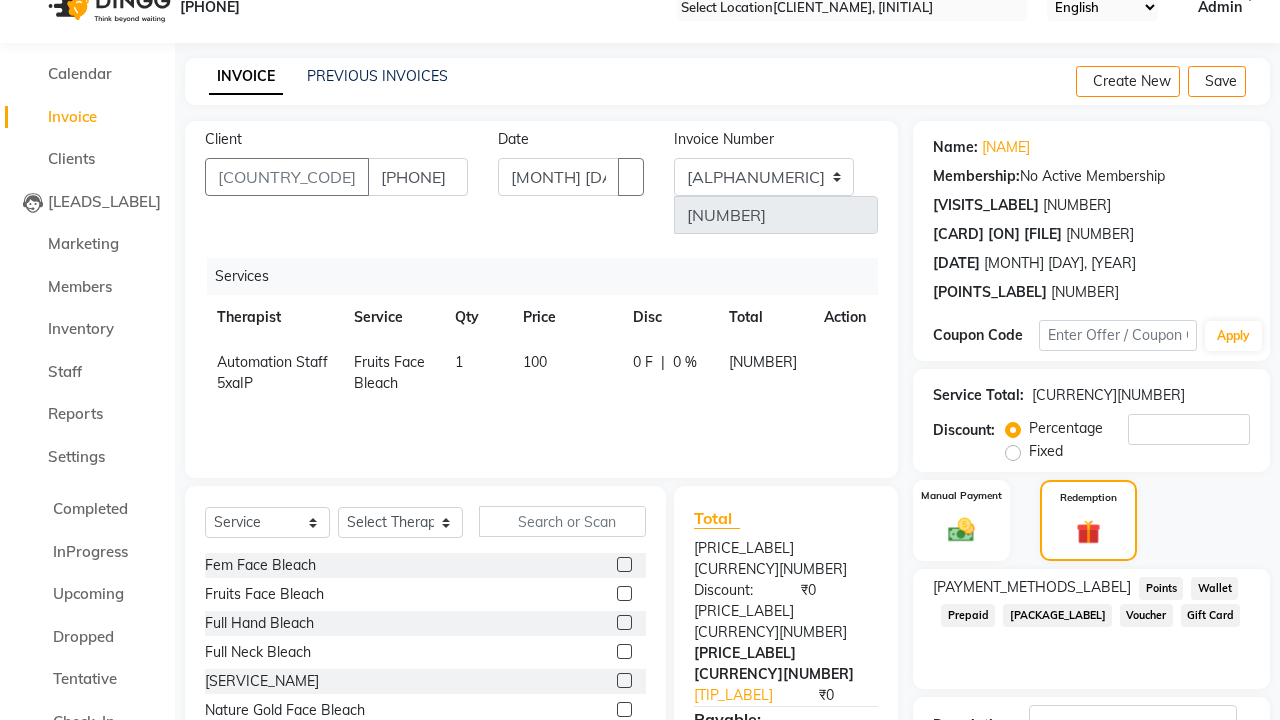 scroll, scrollTop: 182, scrollLeft: 0, axis: vertical 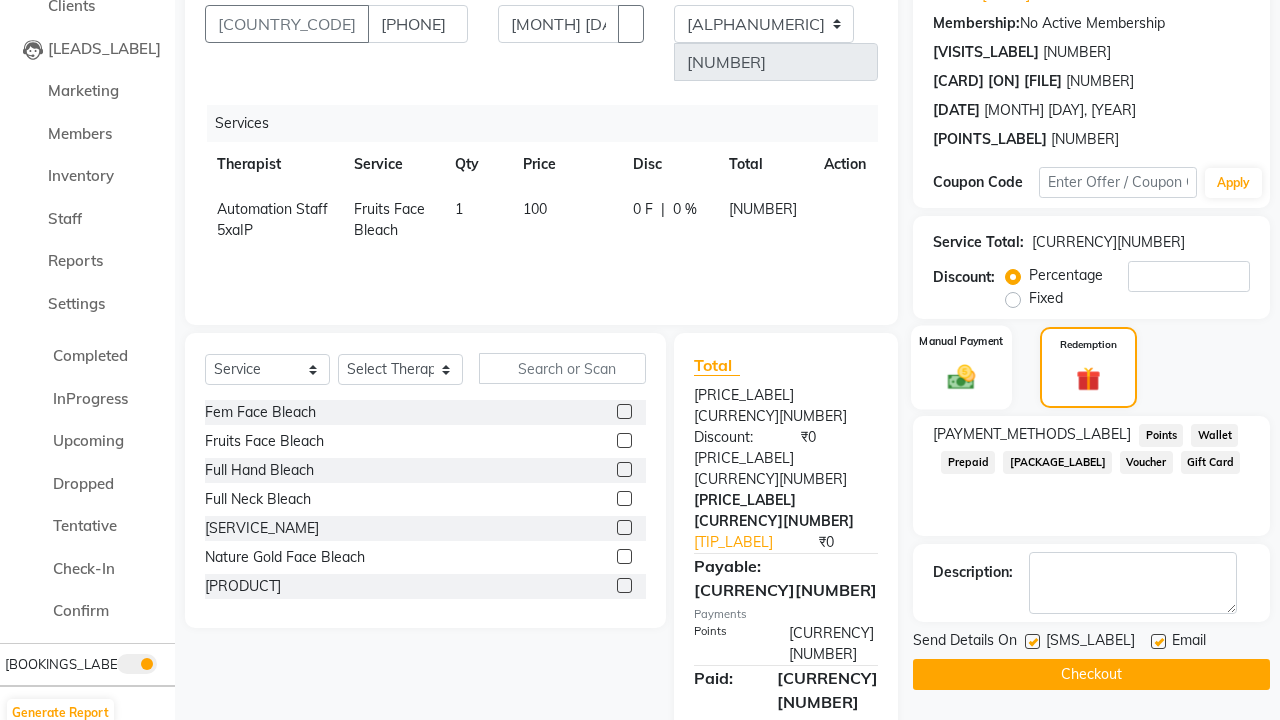 click at bounding box center (962, 376) 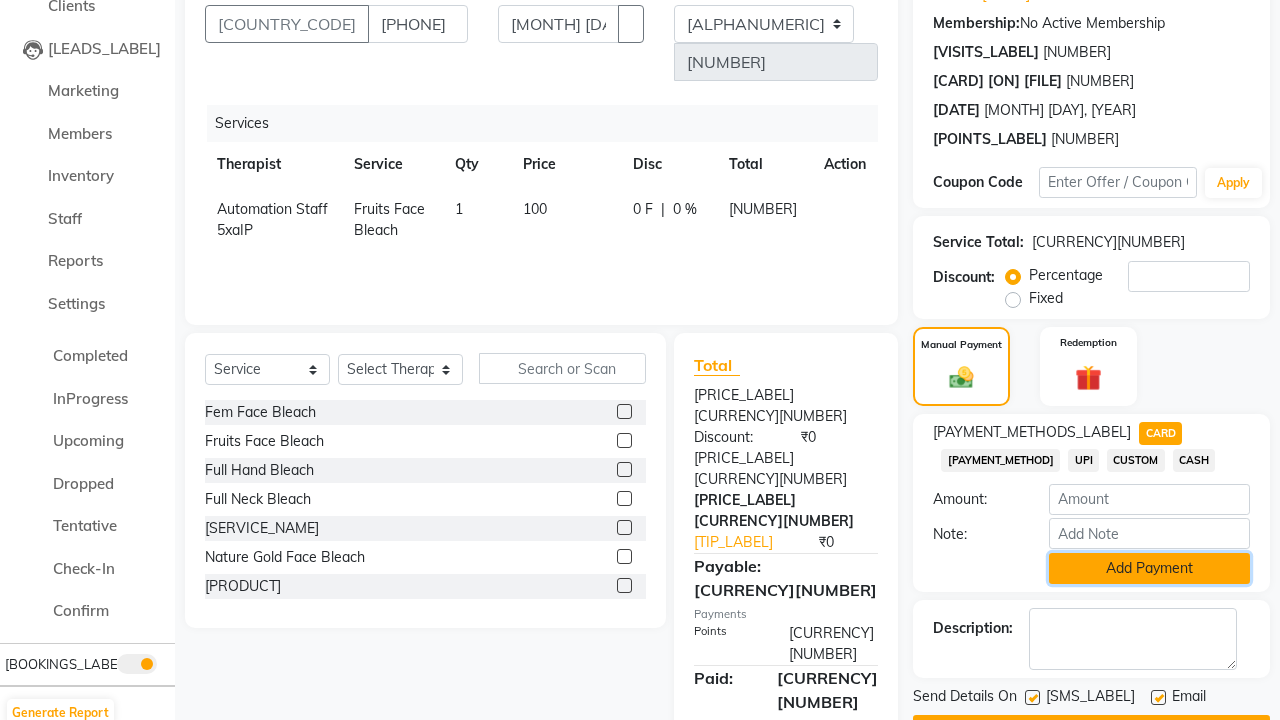 click on "Add Payment" at bounding box center (1149, 568) 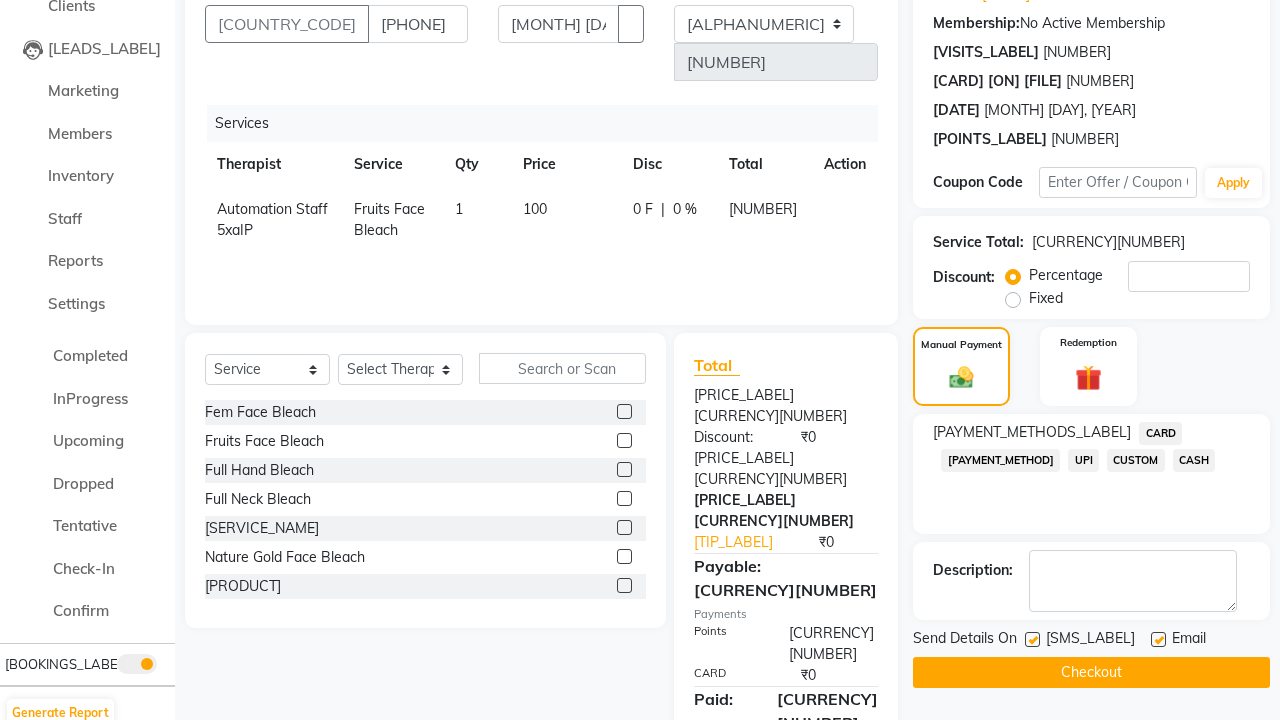 click at bounding box center (1032, 639) 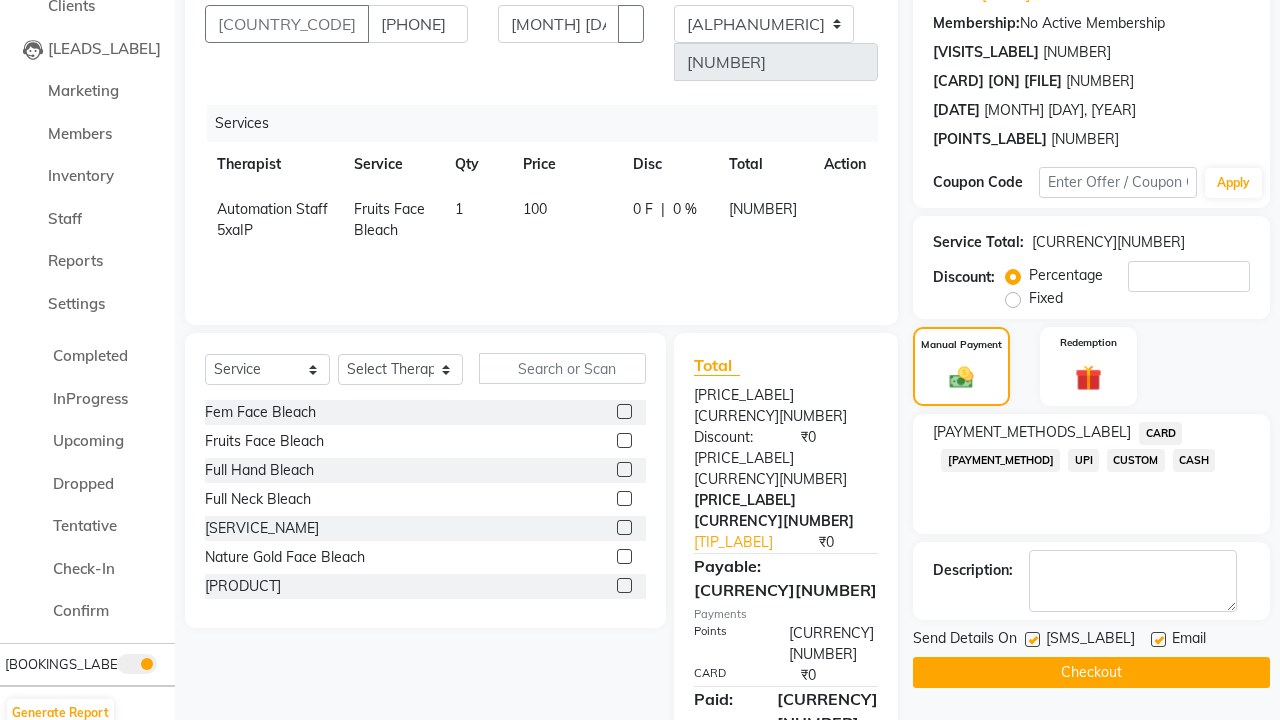 click at bounding box center [1031, 640] 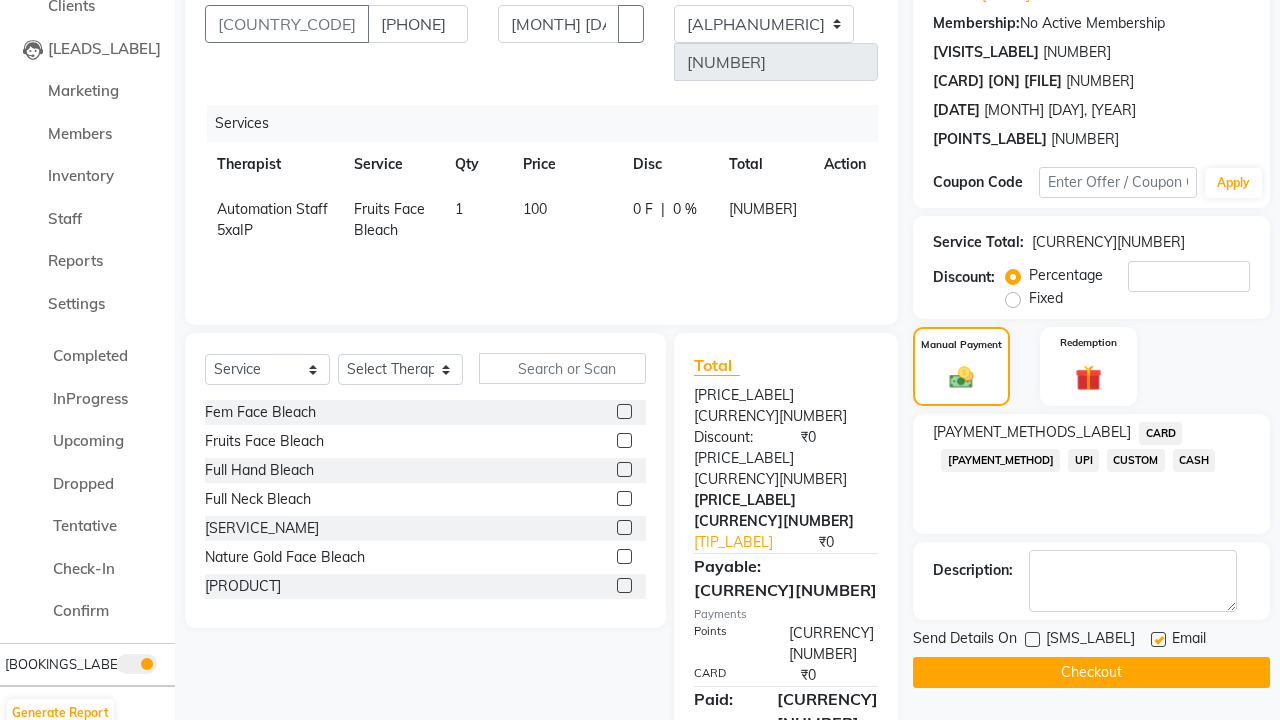 click at bounding box center [1158, 639] 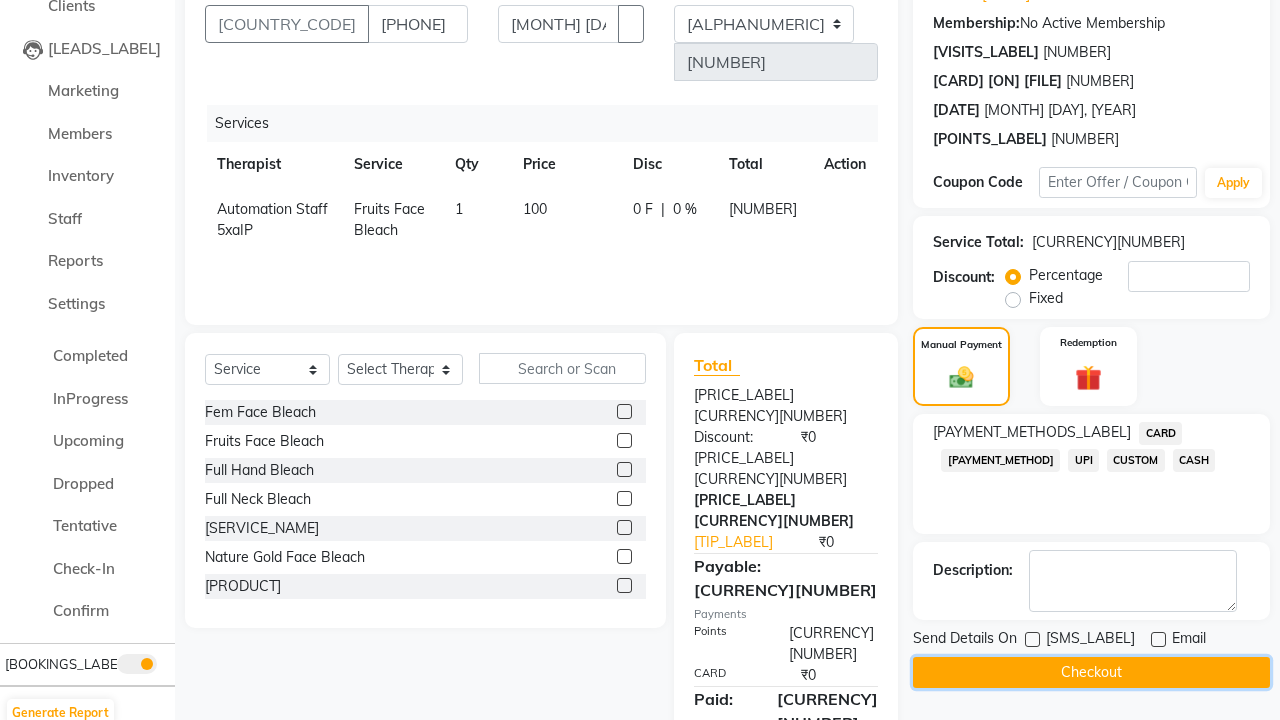 click on "Checkout" at bounding box center (1091, 672) 